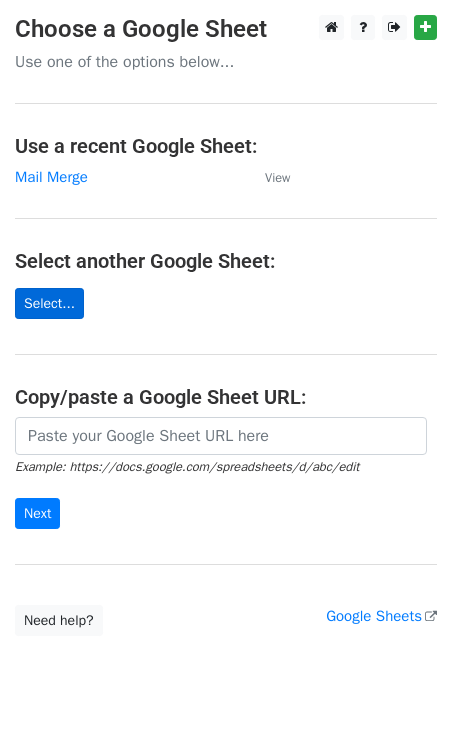 scroll, scrollTop: 0, scrollLeft: 0, axis: both 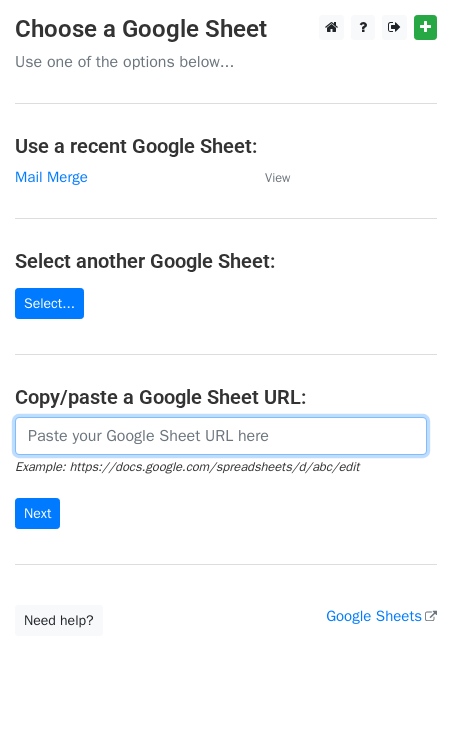 click at bounding box center [221, 436] 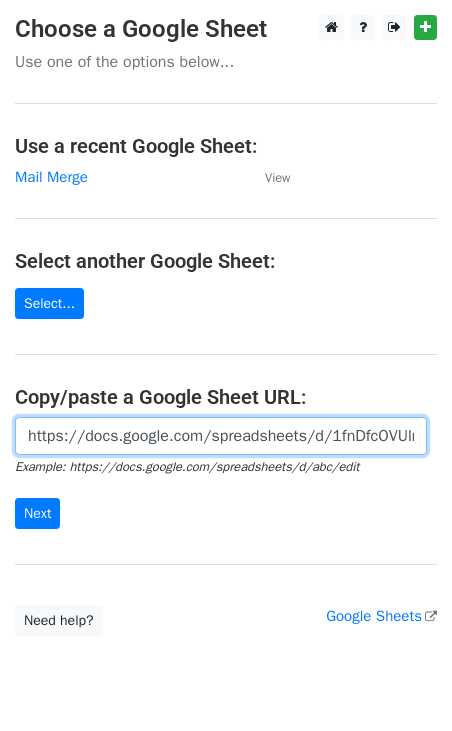 scroll, scrollTop: 0, scrollLeft: 432, axis: horizontal 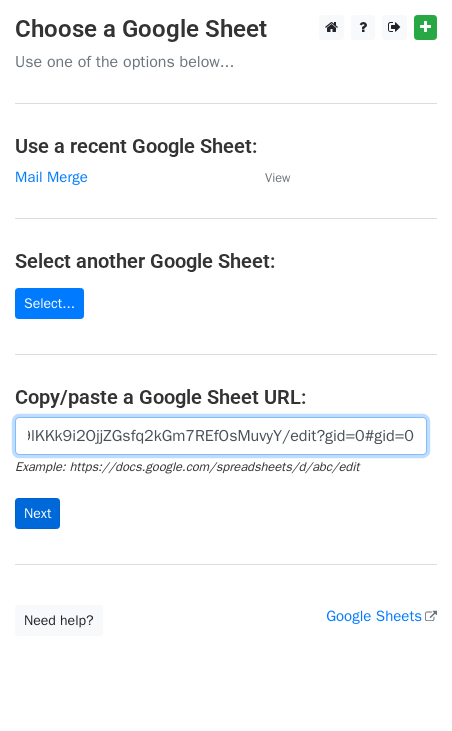 type on "https://docs.google.com/spreadsheets/d/1fnDfcOVUlm-d9lKKk9i2OjjZGsfq2kGm7REfOsMuvyY/edit?gid=0#gid=0" 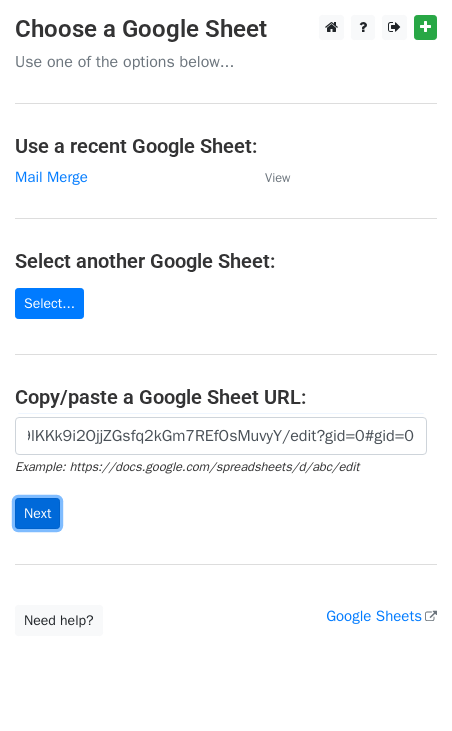 click on "Next" at bounding box center (37, 513) 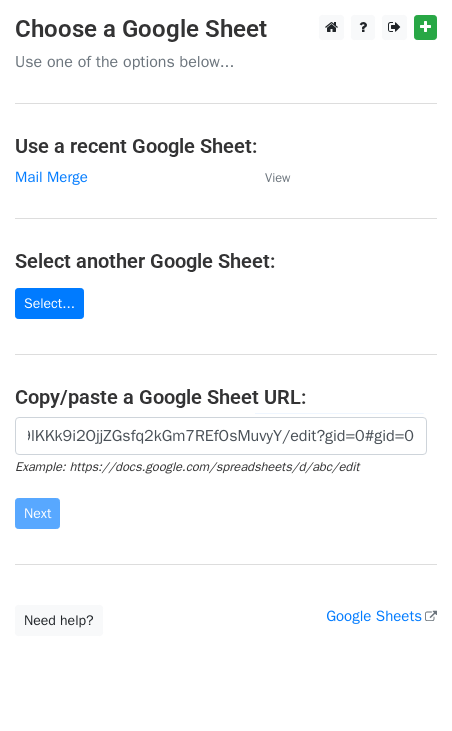 scroll, scrollTop: 0, scrollLeft: 0, axis: both 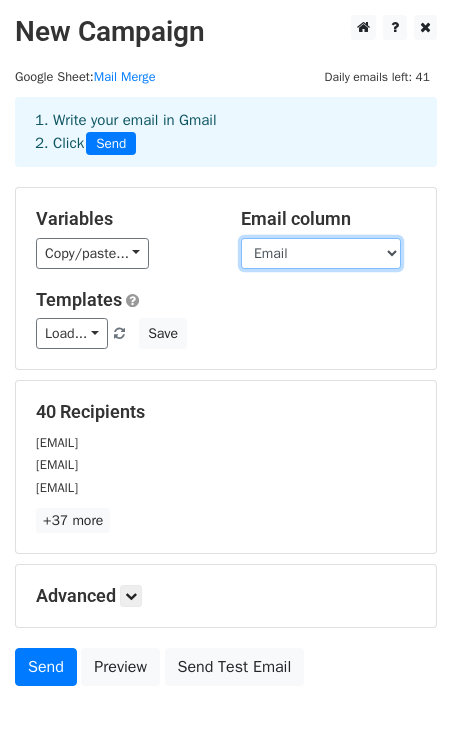 click on "First Name
Email
Company" at bounding box center [321, 253] 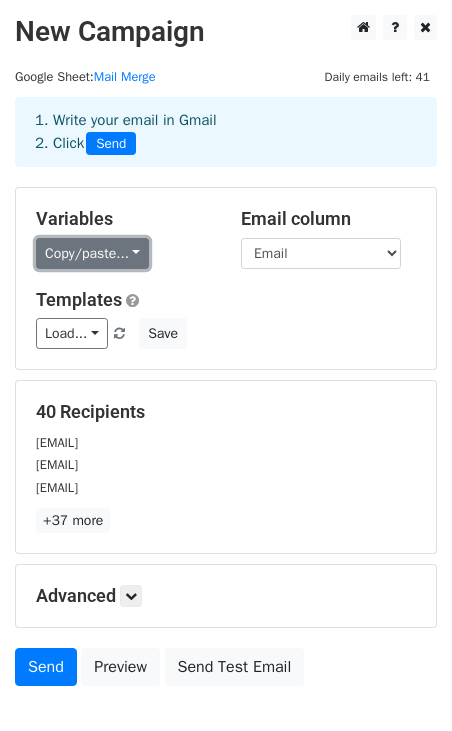 click on "Copy/paste..." at bounding box center [92, 253] 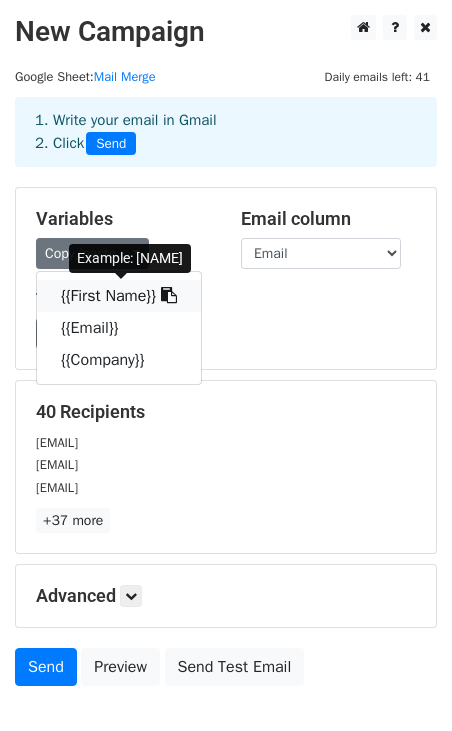 click on "{{First Name}}" at bounding box center [119, 296] 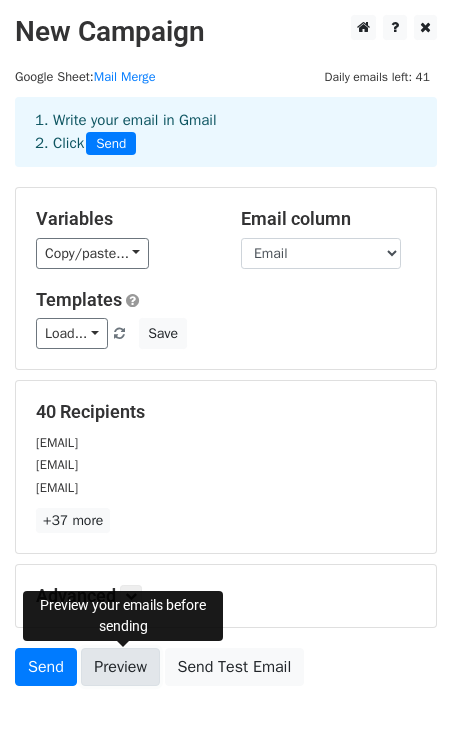 click on "Preview" at bounding box center [120, 667] 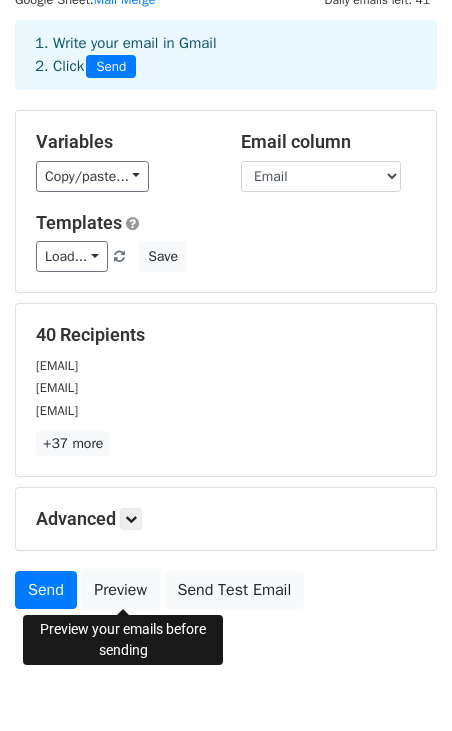 scroll, scrollTop: 125, scrollLeft: 0, axis: vertical 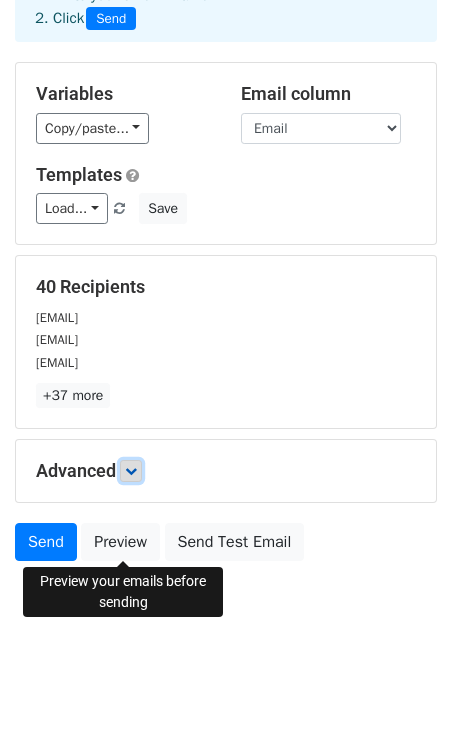 click at bounding box center (131, 471) 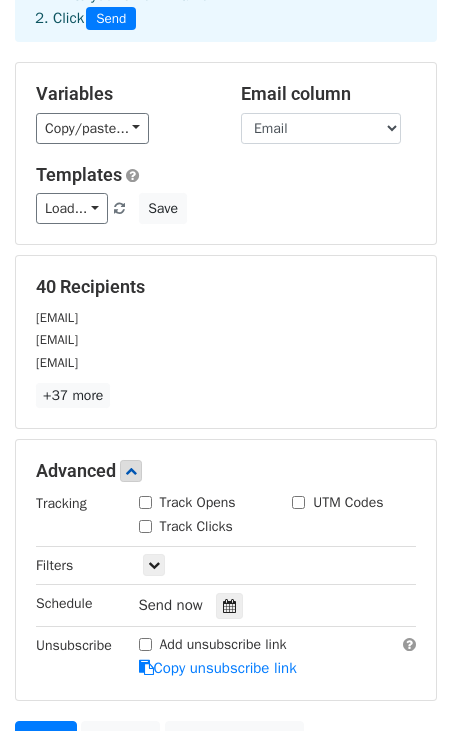 click on "Track Opens" at bounding box center (145, 502) 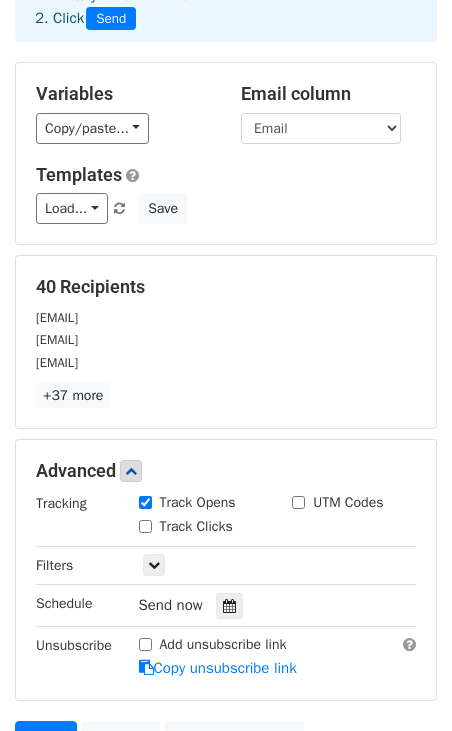 click on "Track Clicks" at bounding box center (145, 526) 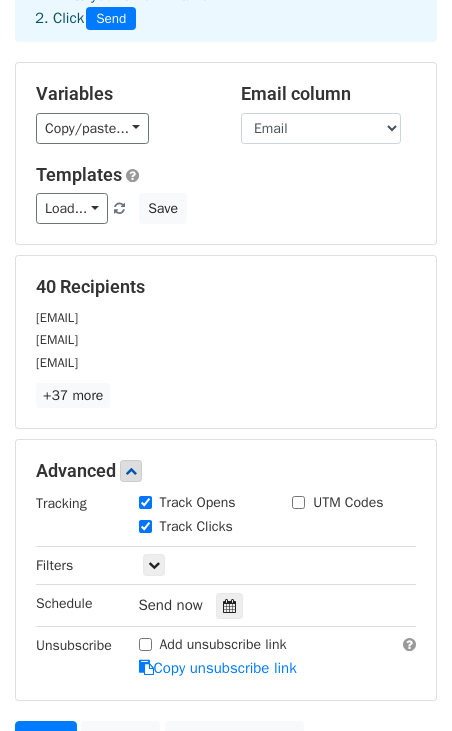 click on "UTM Codes" at bounding box center (298, 502) 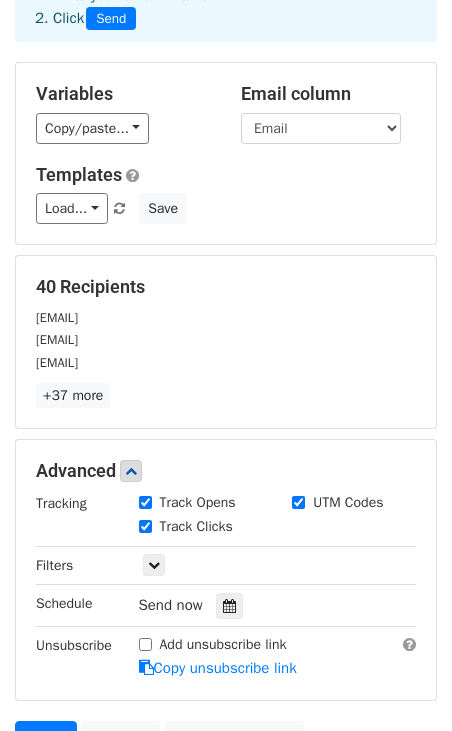 click on "UTM Codes" at bounding box center (298, 502) 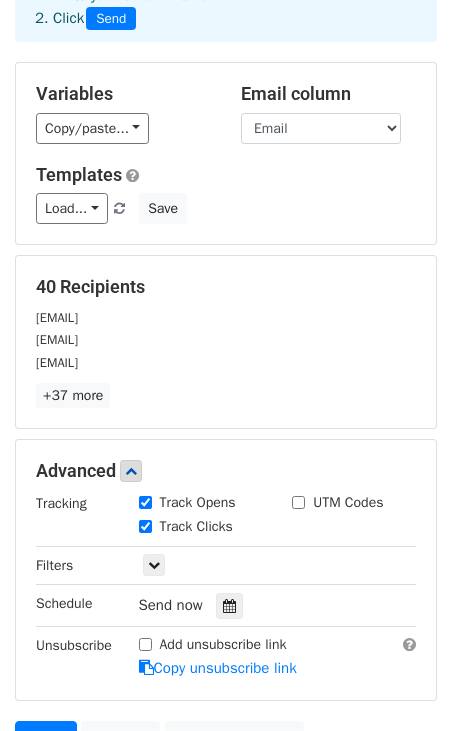 click on "UTM Codes" at bounding box center (298, 502) 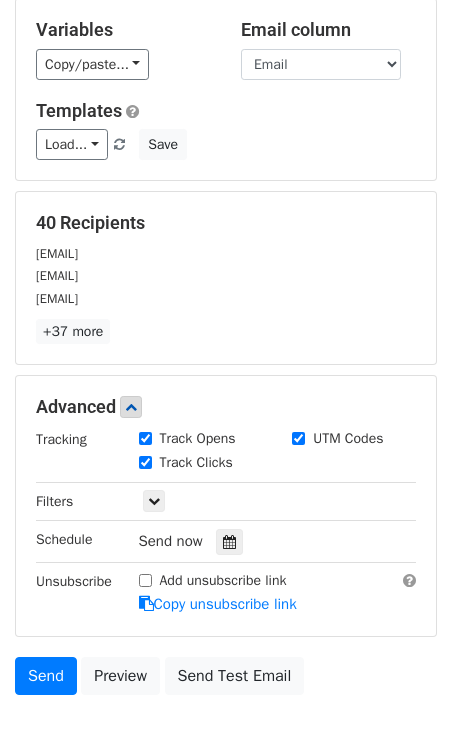 scroll, scrollTop: 191, scrollLeft: 0, axis: vertical 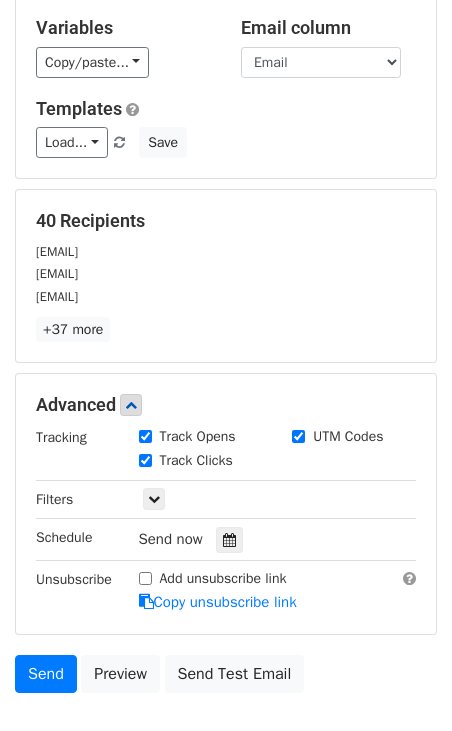 click on "UTM Codes" at bounding box center [298, 436] 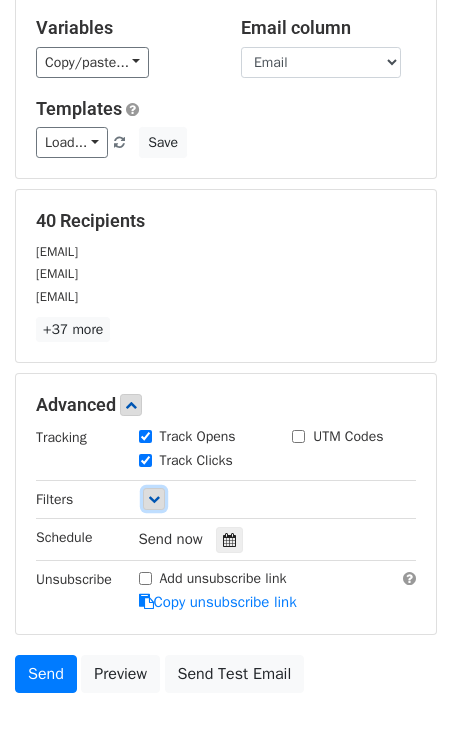 click at bounding box center [154, 499] 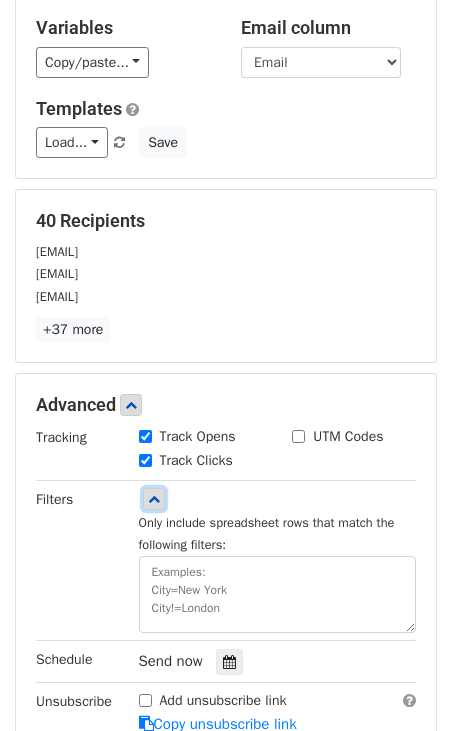 click at bounding box center [154, 499] 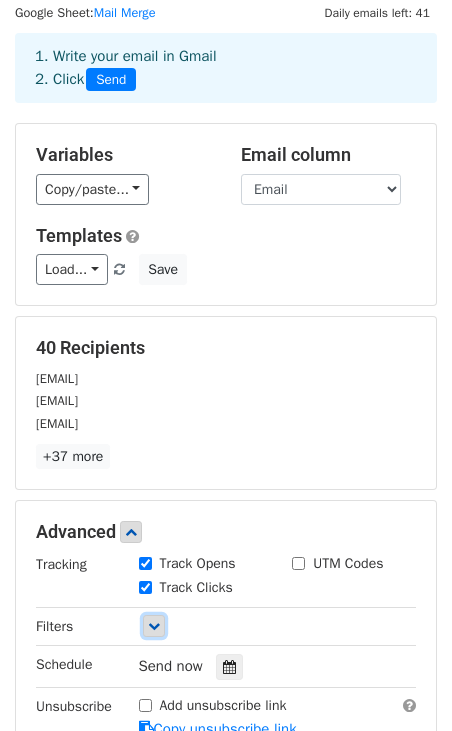 scroll, scrollTop: 321, scrollLeft: 0, axis: vertical 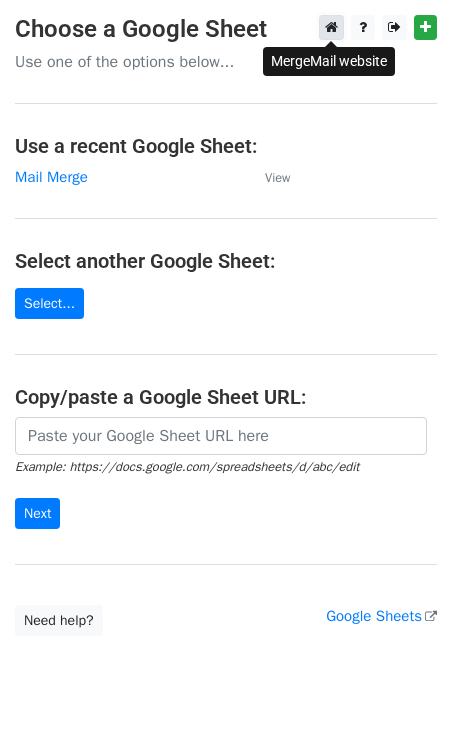click at bounding box center [331, 27] 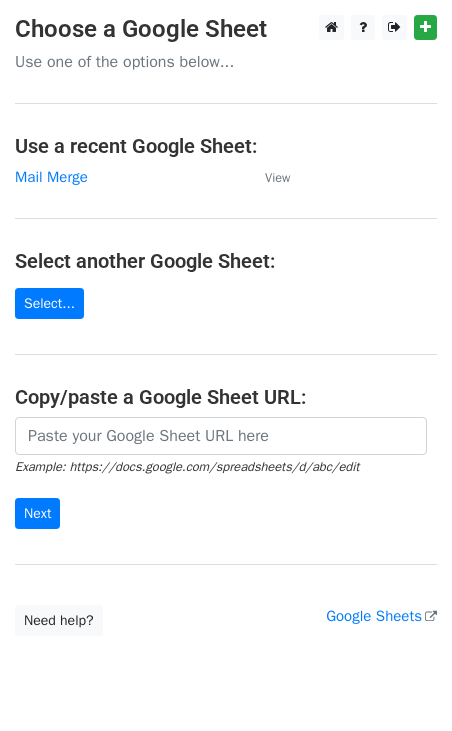scroll, scrollTop: 0, scrollLeft: 0, axis: both 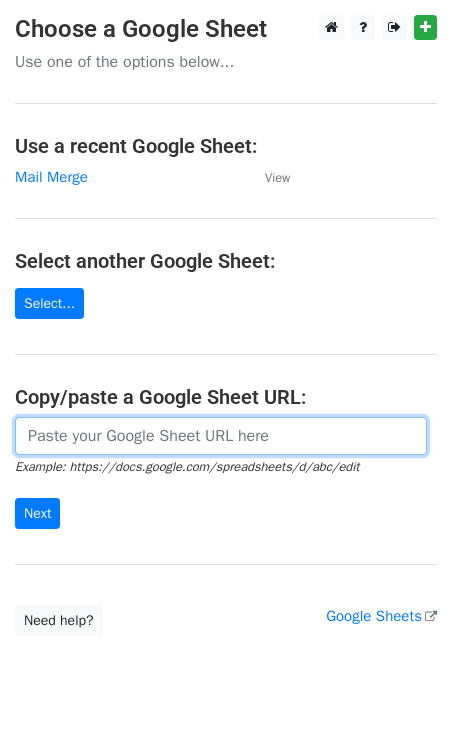 click at bounding box center (221, 436) 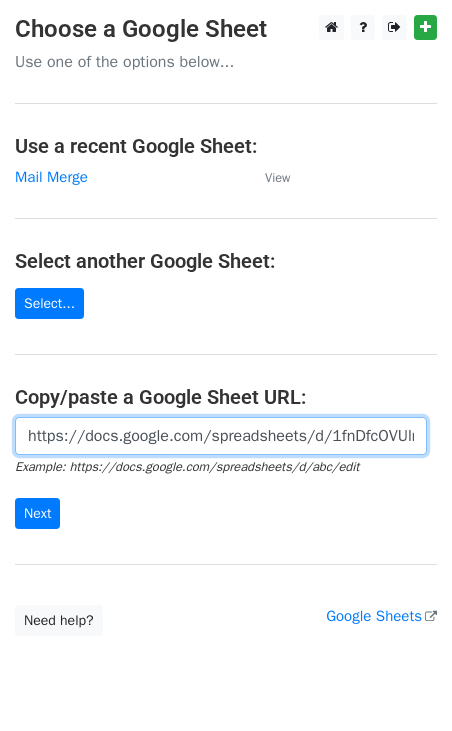scroll, scrollTop: 0, scrollLeft: 432, axis: horizontal 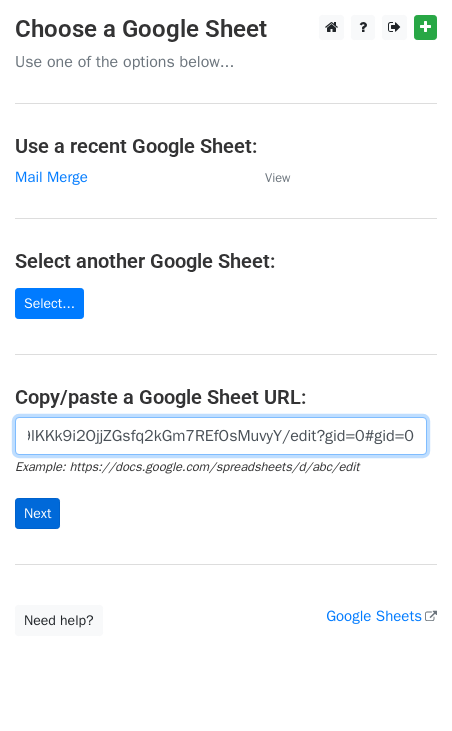 type on "https://docs.google.com/spreadsheets/d/1fnDfcOVUlm-d9lKKk9i2OjjZGsfq2kGm7REfOsMuvyY/edit?gid=0#gid=0" 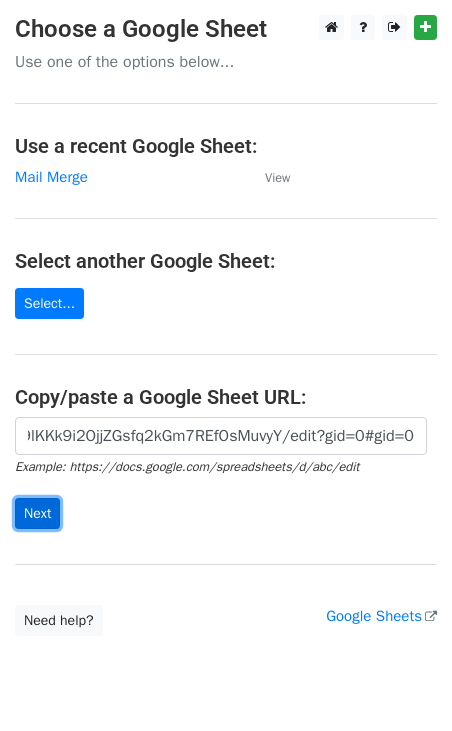 click on "Next" at bounding box center [37, 513] 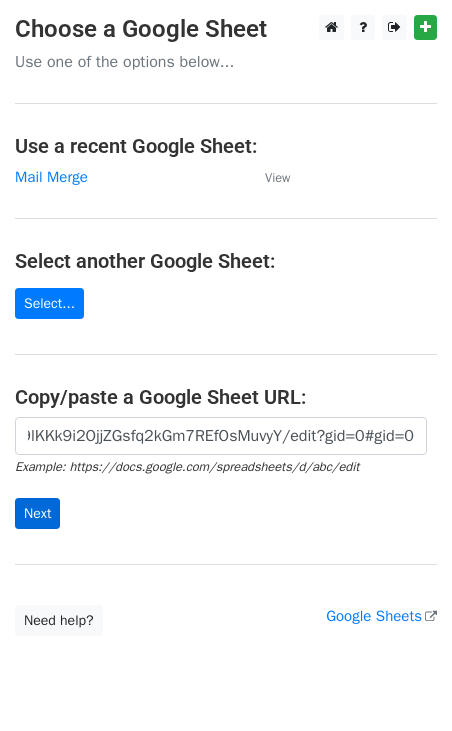 scroll, scrollTop: 0, scrollLeft: 0, axis: both 